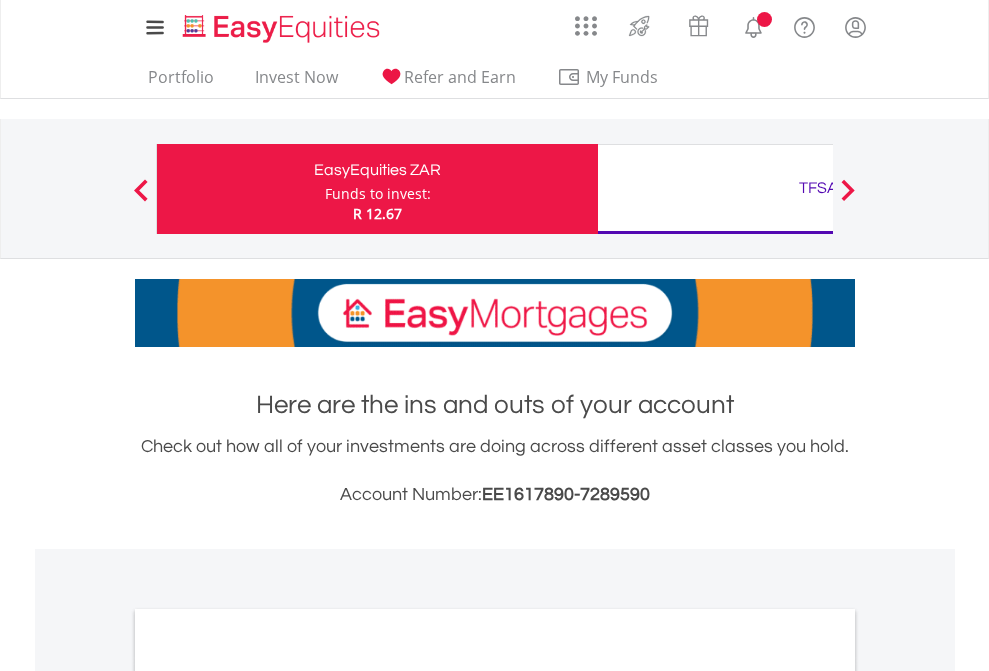 scroll, scrollTop: 0, scrollLeft: 0, axis: both 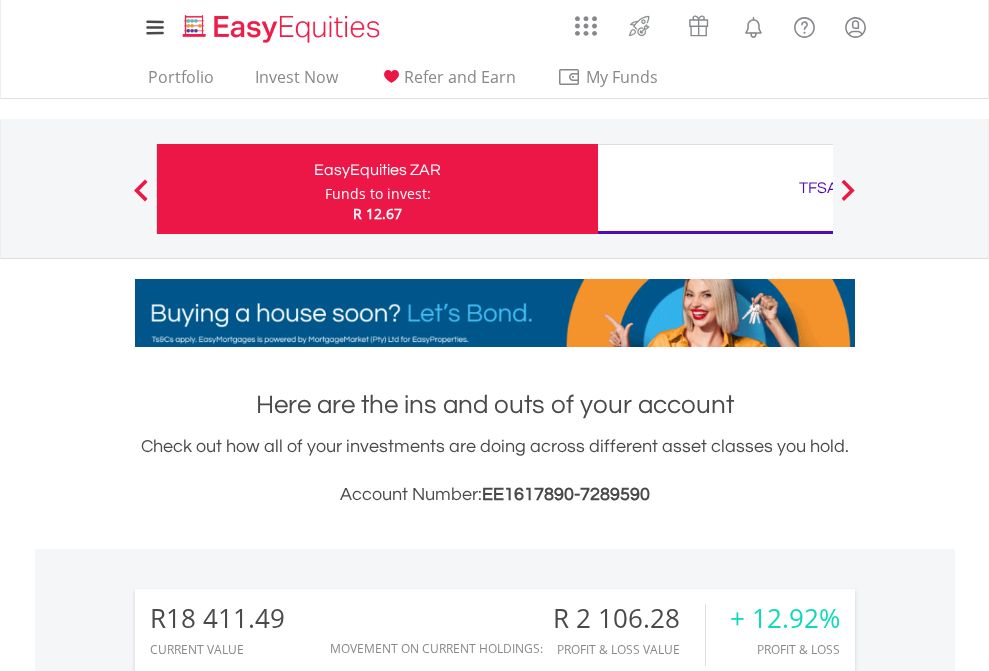 click on "Funds to invest:" at bounding box center [378, 194] 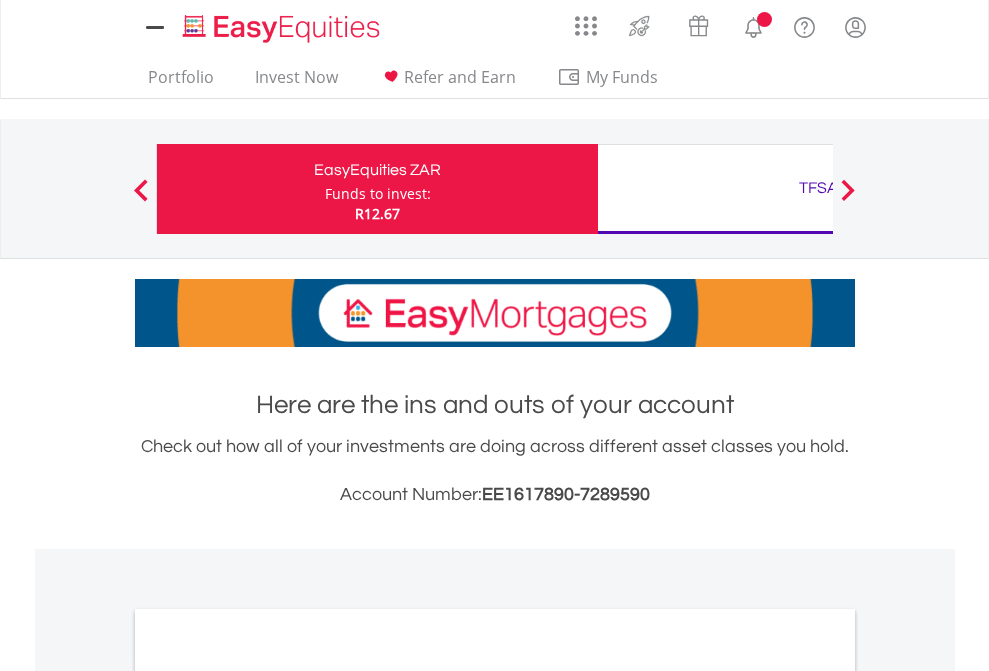 scroll, scrollTop: 0, scrollLeft: 0, axis: both 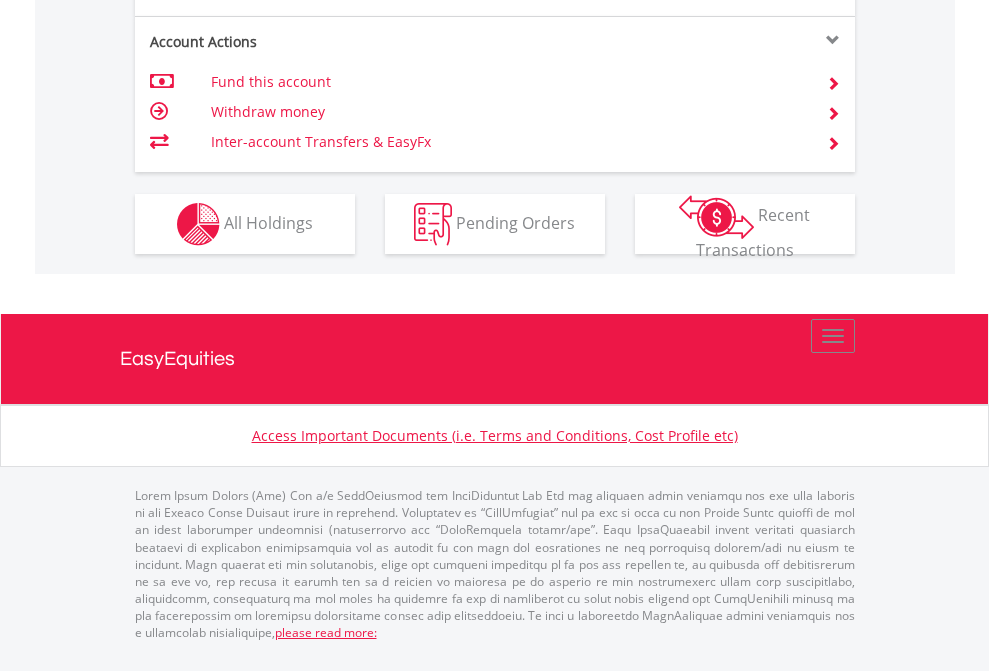 click on "Investment types" at bounding box center [706, -337] 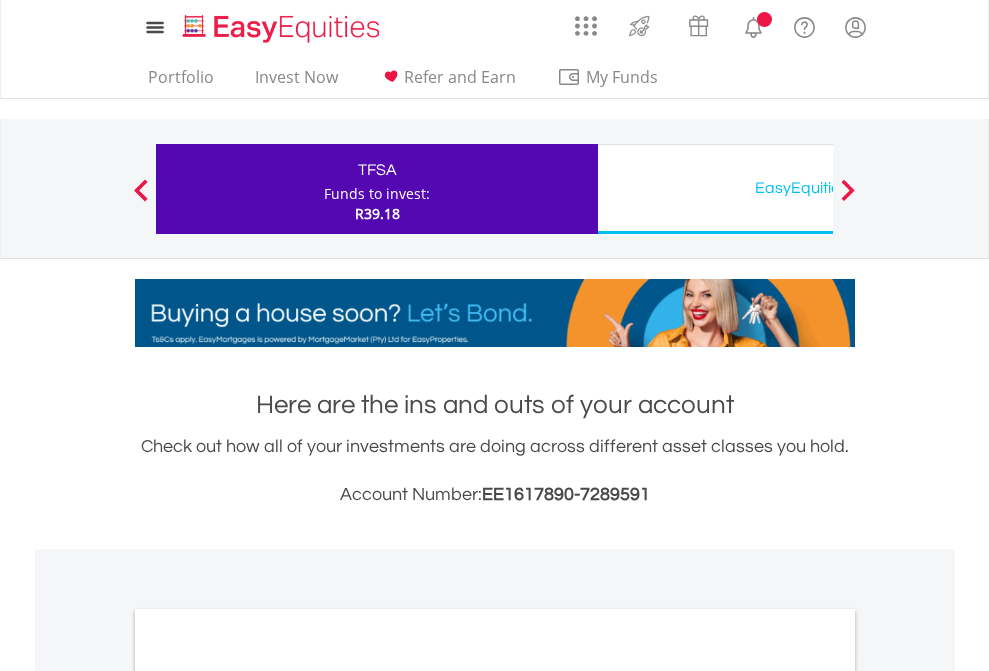 scroll, scrollTop: 0, scrollLeft: 0, axis: both 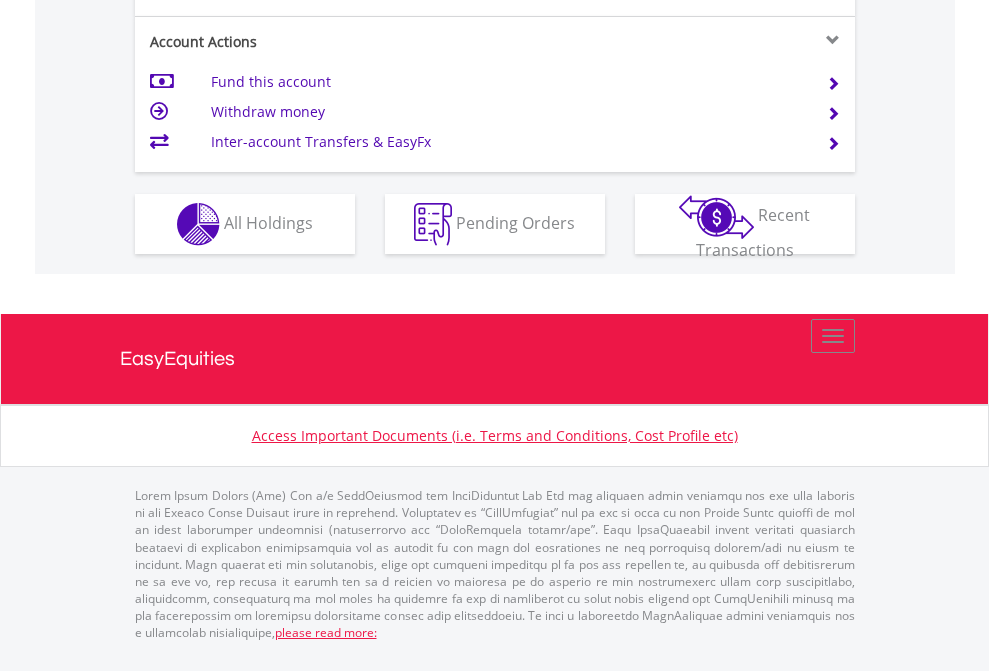 click on "Investment types" at bounding box center (706, -337) 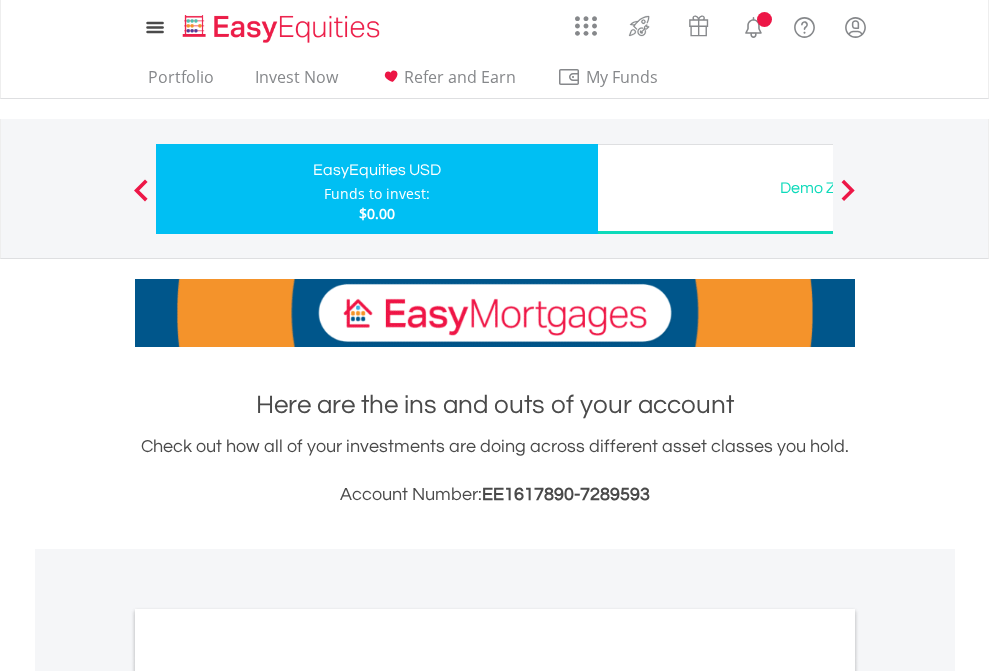 scroll, scrollTop: 0, scrollLeft: 0, axis: both 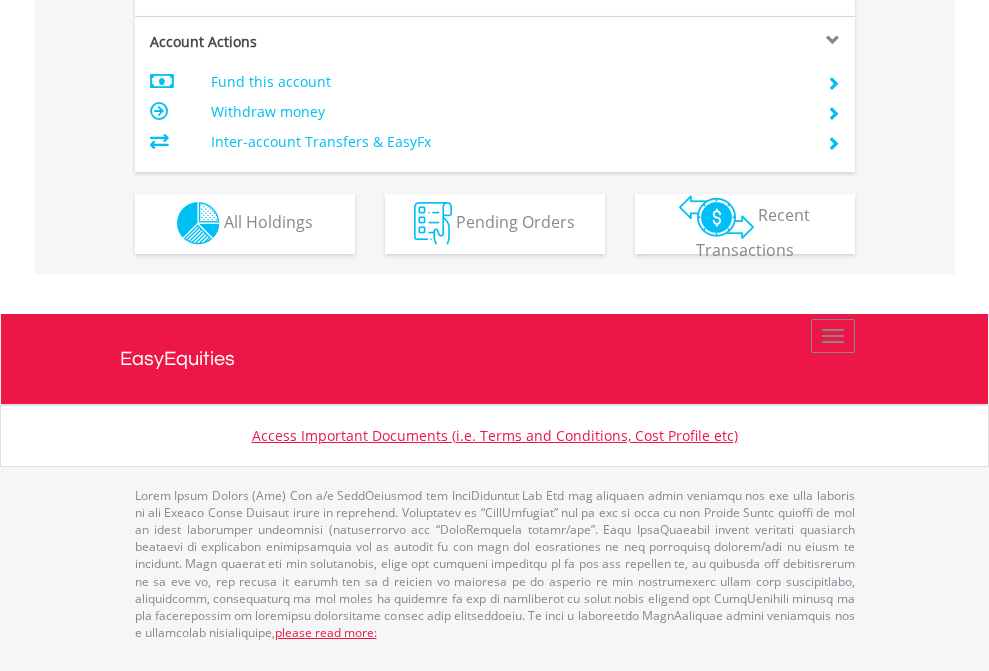 click on "Investment types" at bounding box center (706, -353) 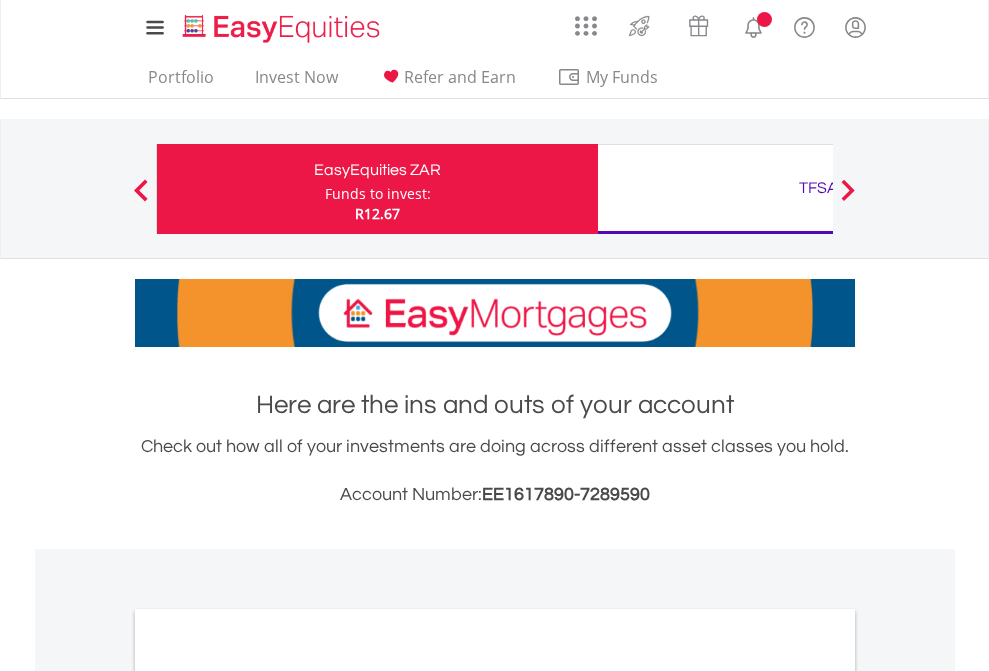 scroll, scrollTop: 0, scrollLeft: 0, axis: both 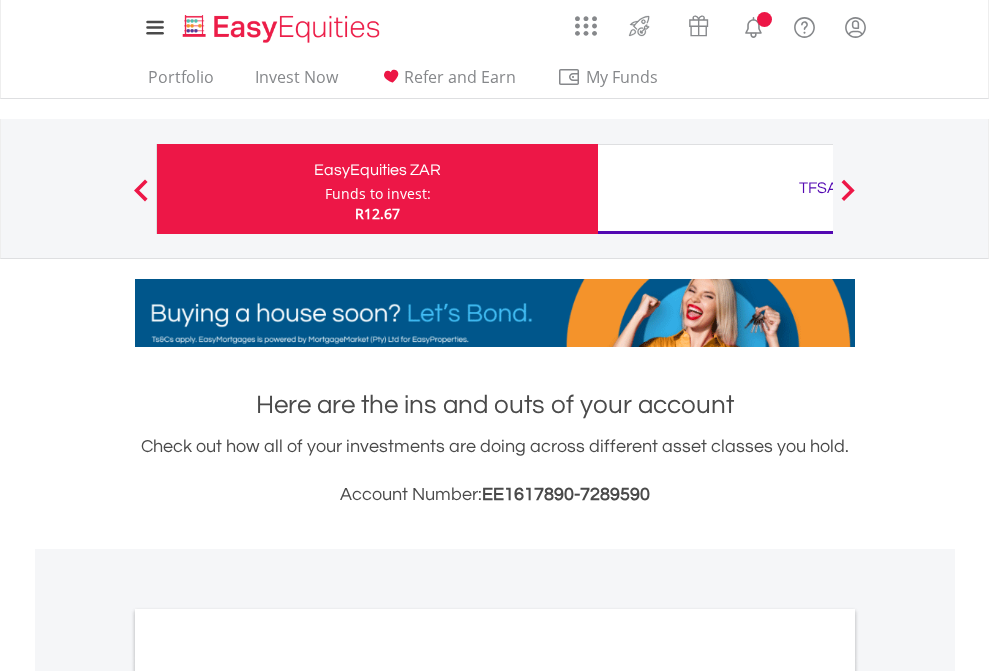 click on "All Holdings" at bounding box center (268, 1096) 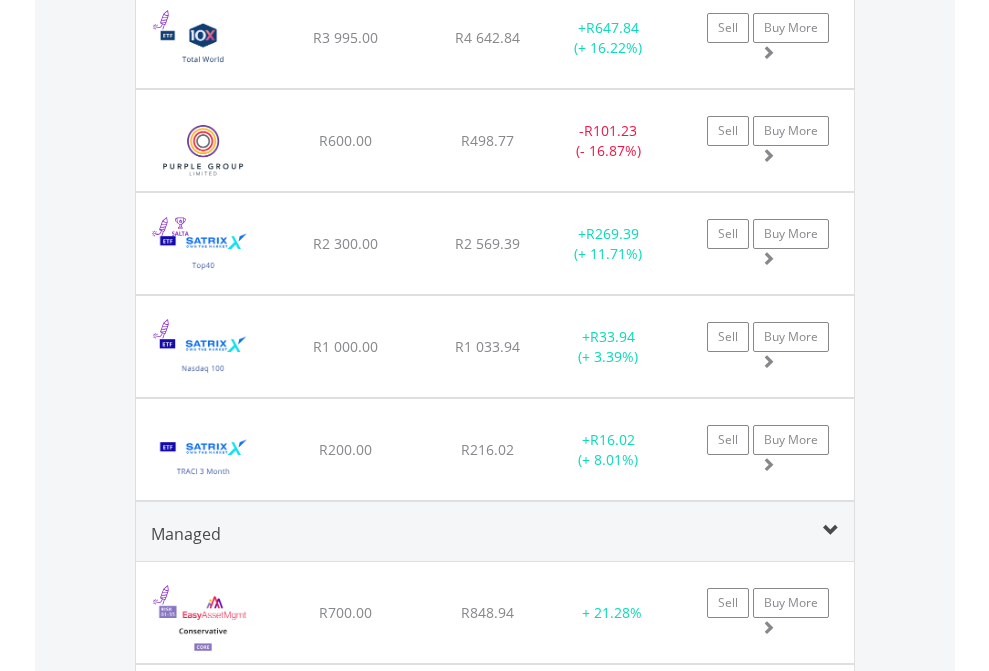 scroll, scrollTop: 2385, scrollLeft: 0, axis: vertical 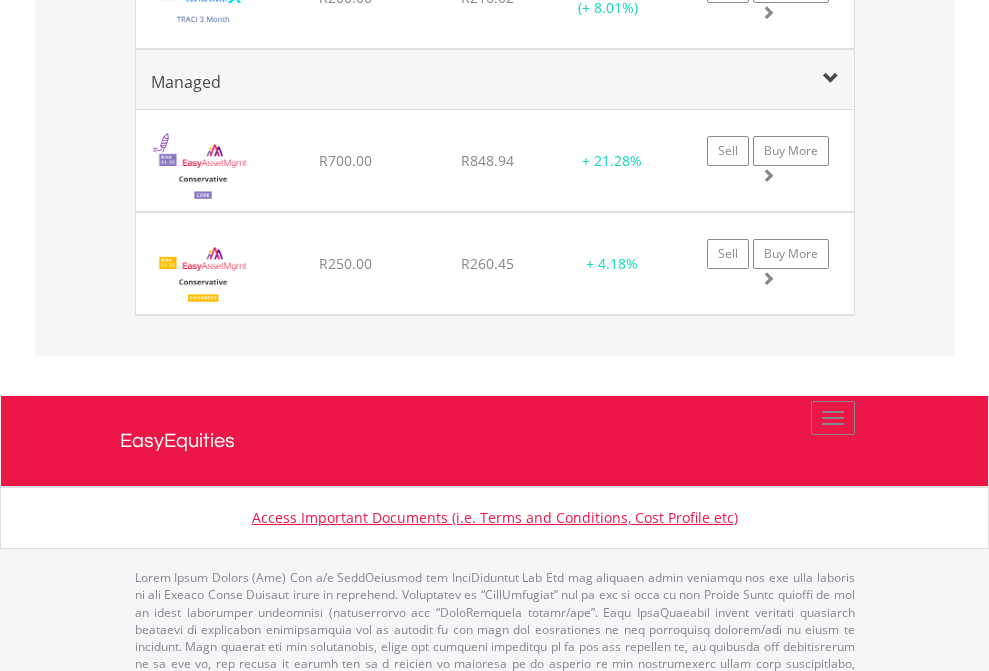 click on "TFSA" at bounding box center [818, -2197] 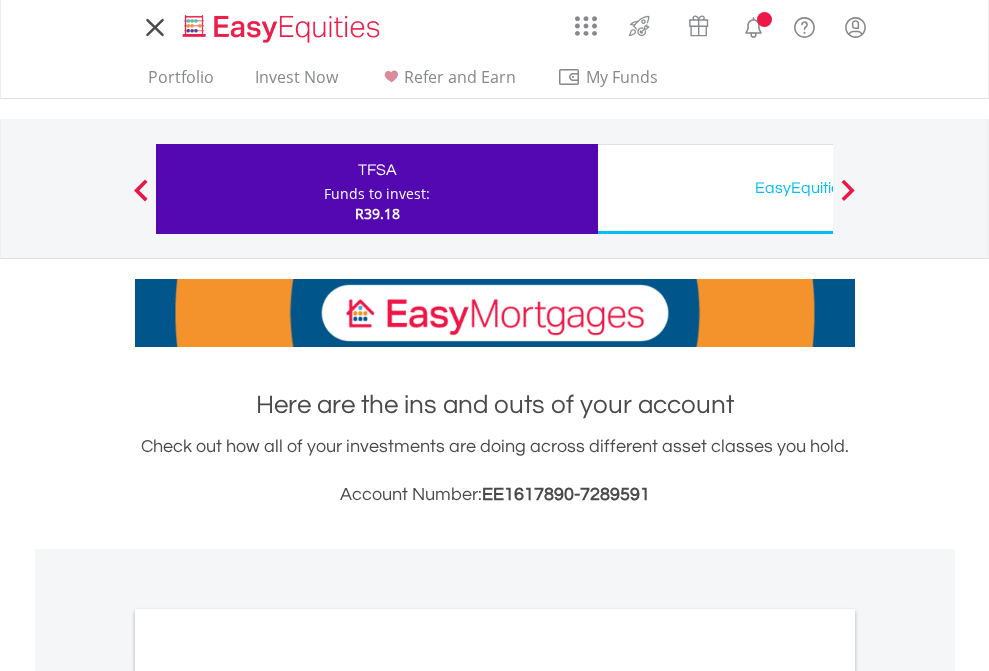 scroll, scrollTop: 0, scrollLeft: 0, axis: both 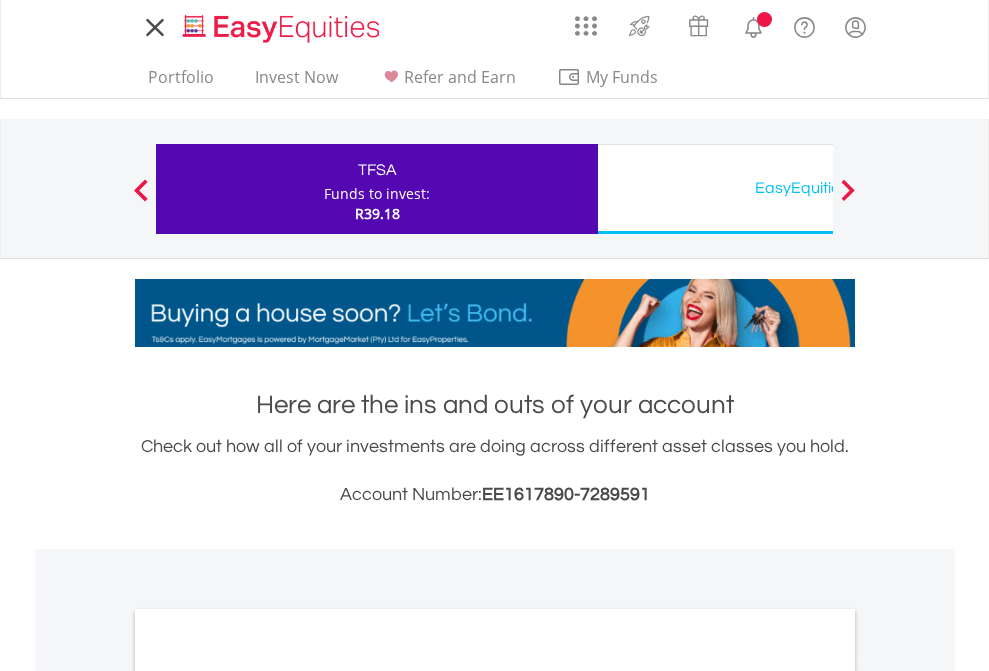 click on "All Holdings" at bounding box center [268, 1096] 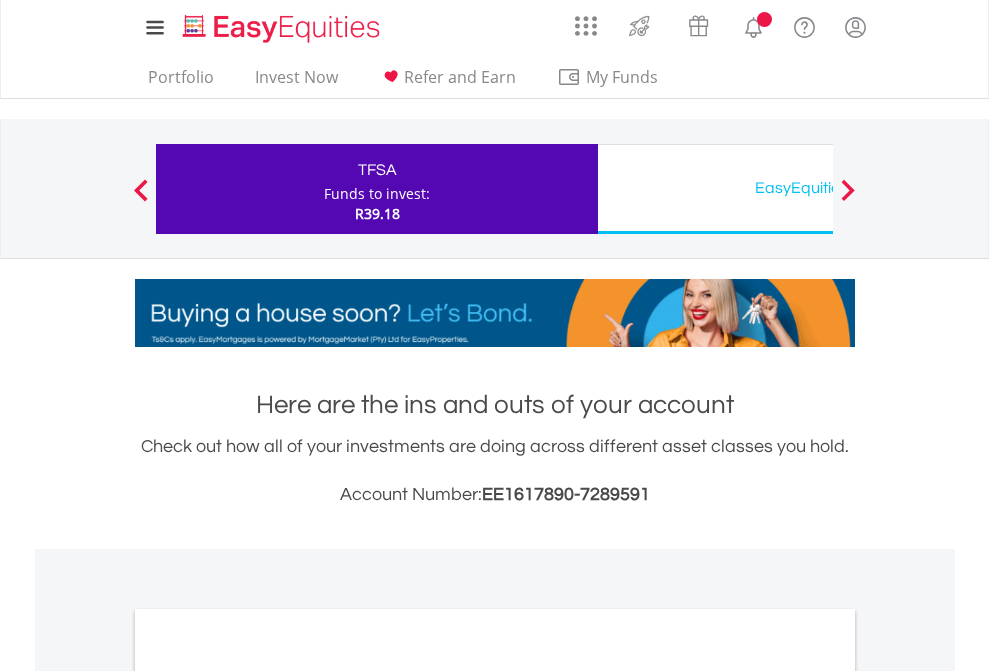 scroll, scrollTop: 1202, scrollLeft: 0, axis: vertical 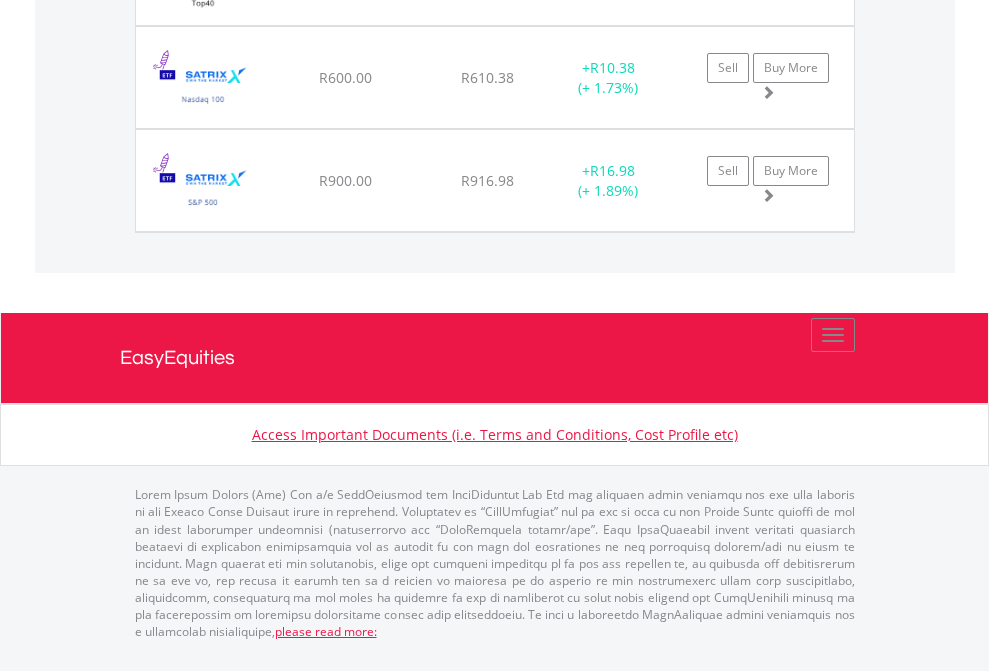 click on "EasyEquities USD" at bounding box center [818, -1648] 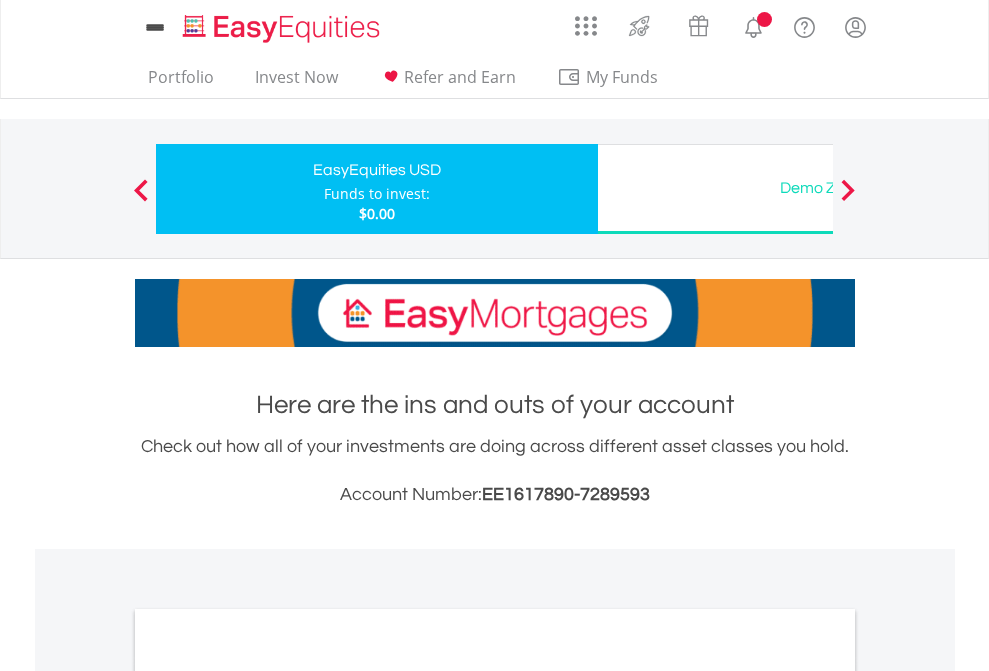 scroll, scrollTop: 0, scrollLeft: 0, axis: both 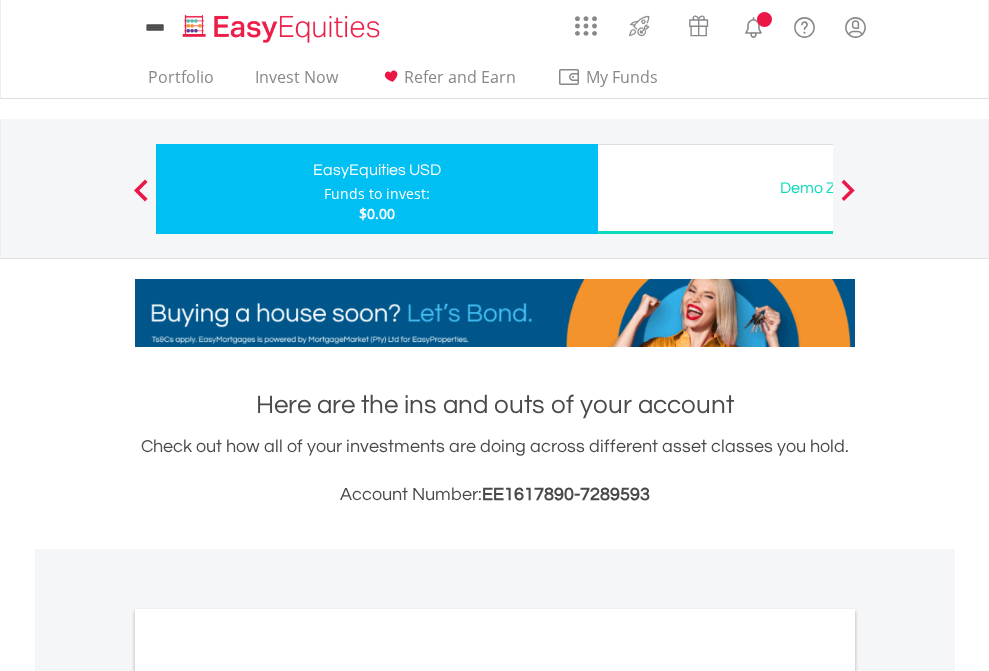 click on "All Holdings" at bounding box center [268, 1096] 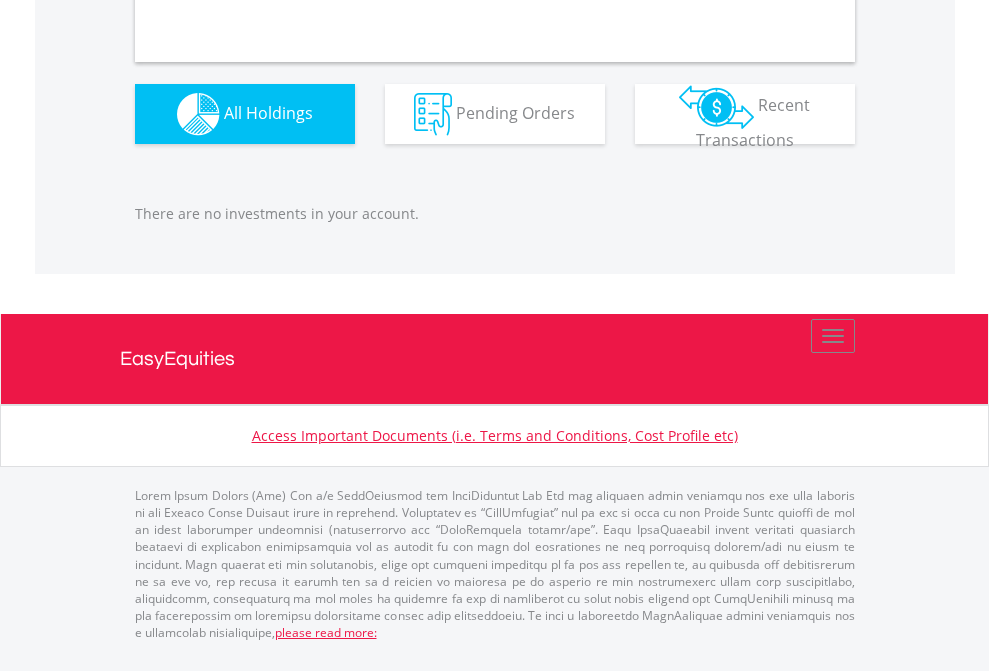 scroll, scrollTop: 1980, scrollLeft: 0, axis: vertical 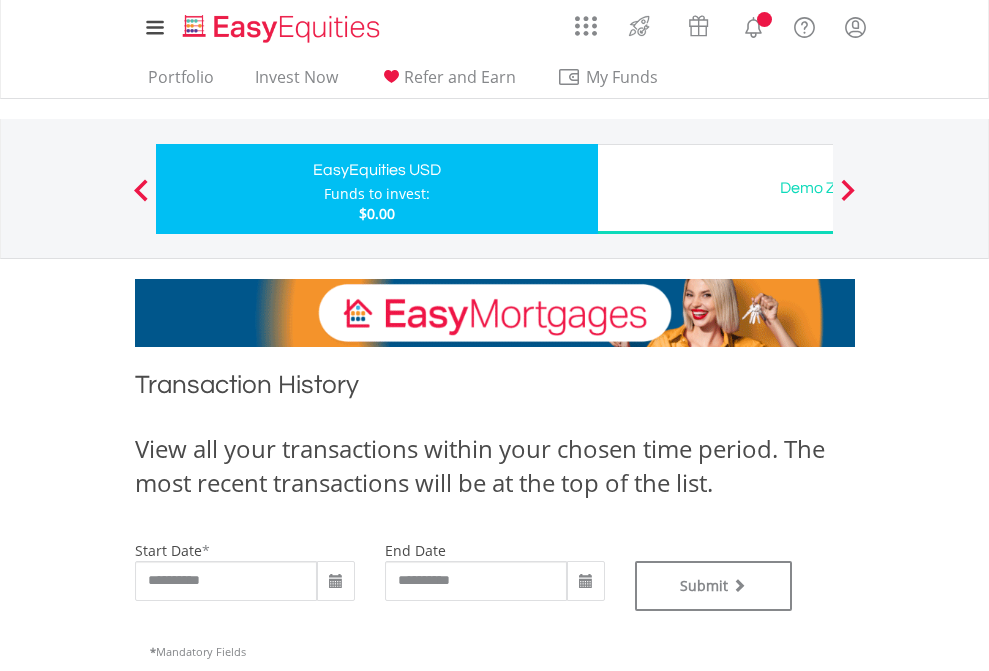 type on "**********" 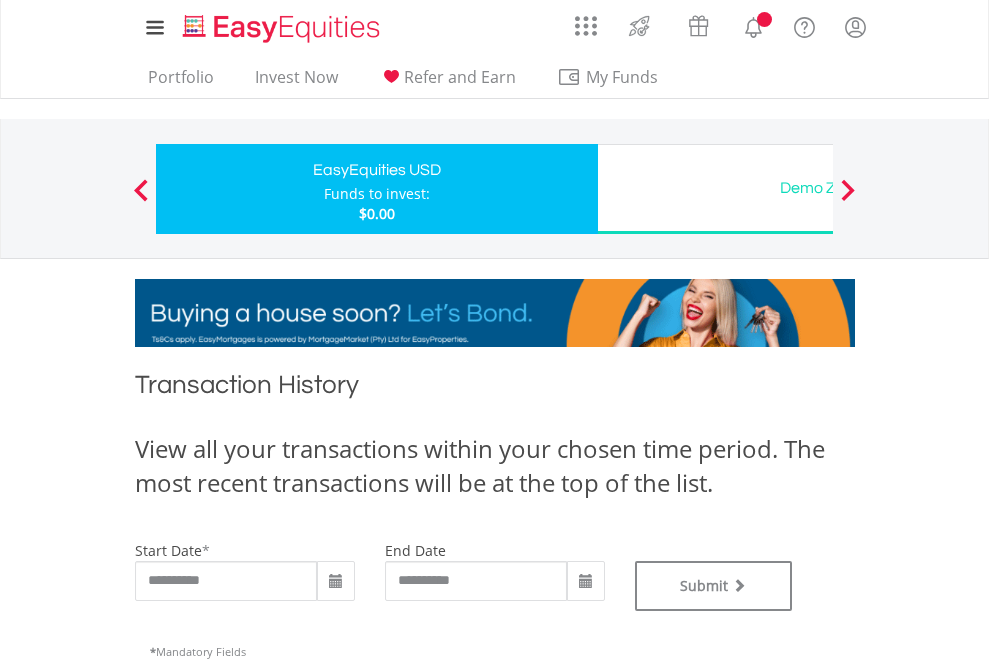 type on "**********" 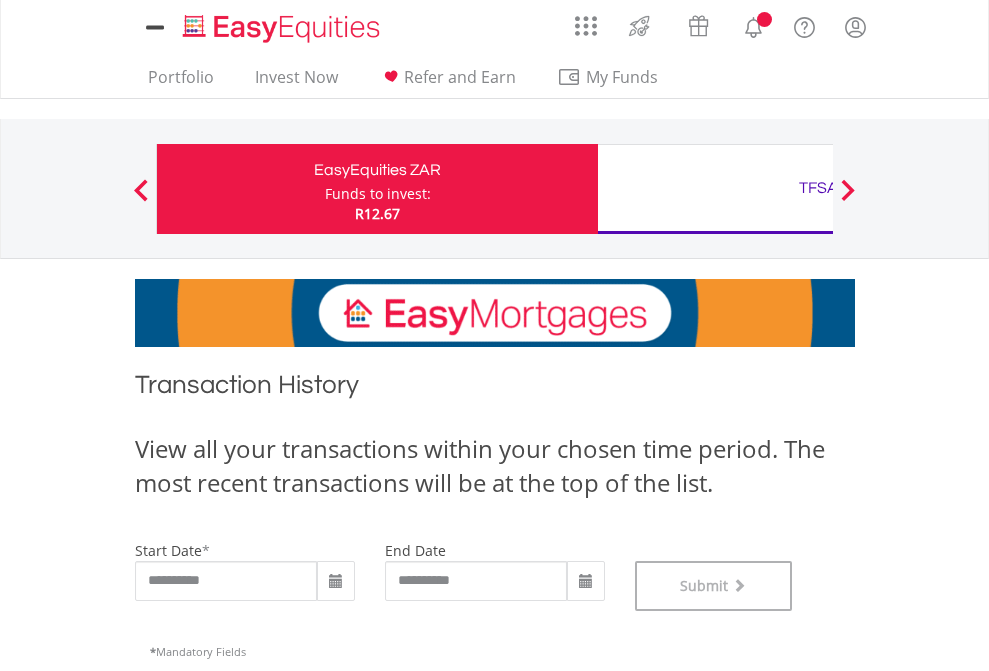 scroll, scrollTop: 811, scrollLeft: 0, axis: vertical 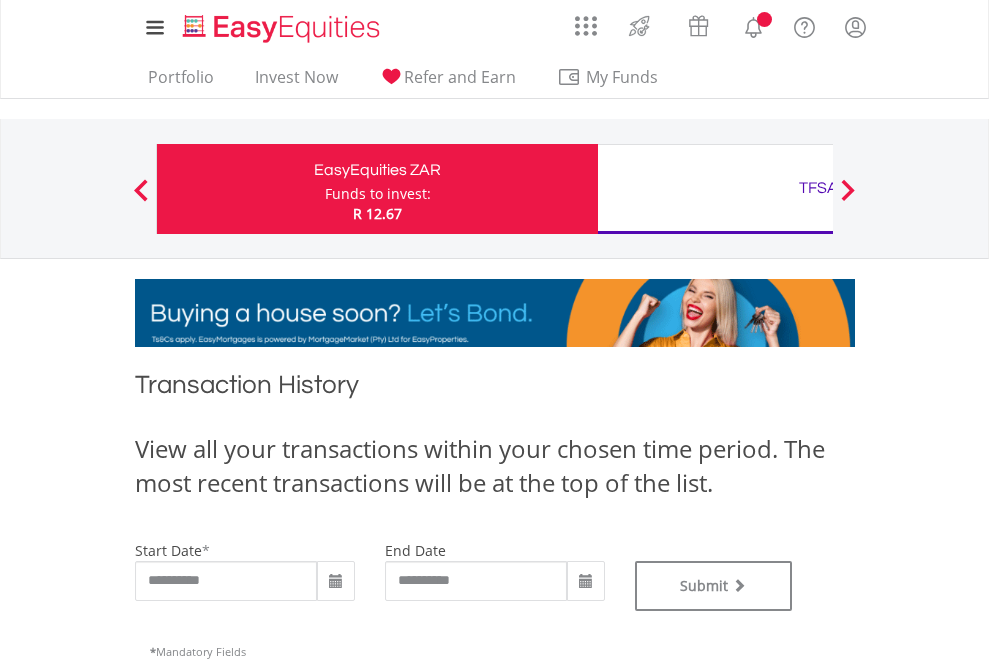 click on "TFSA" at bounding box center (818, 188) 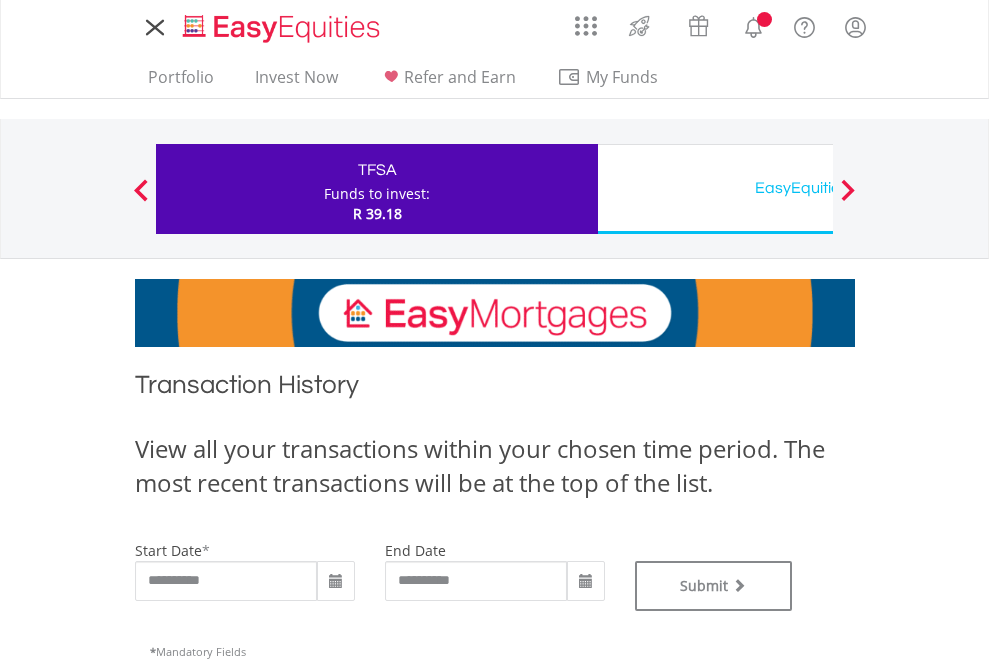 scroll, scrollTop: 0, scrollLeft: 0, axis: both 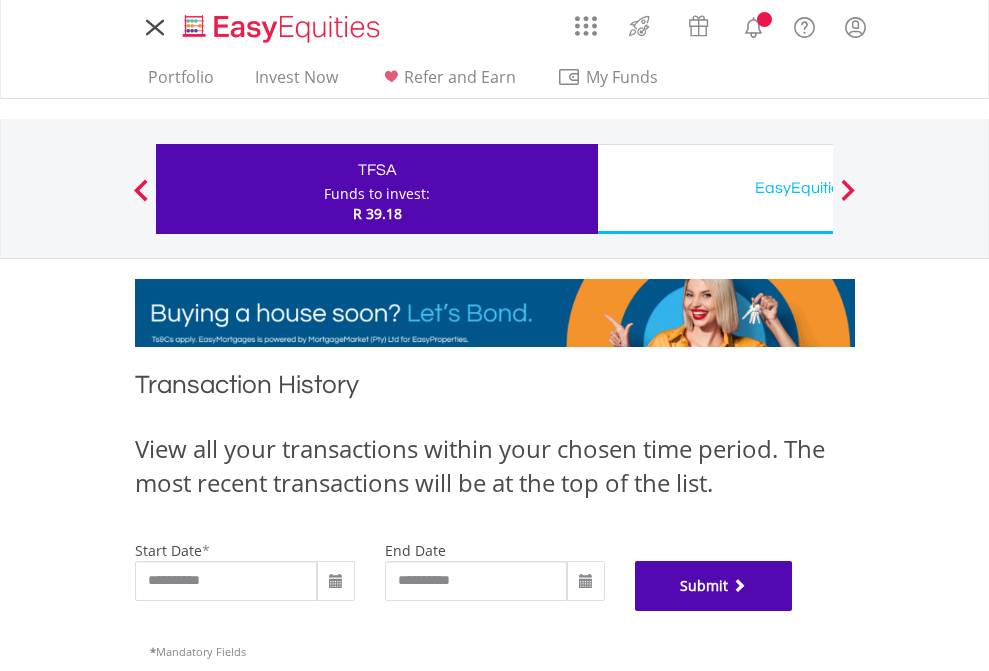 click on "Submit" at bounding box center (714, 586) 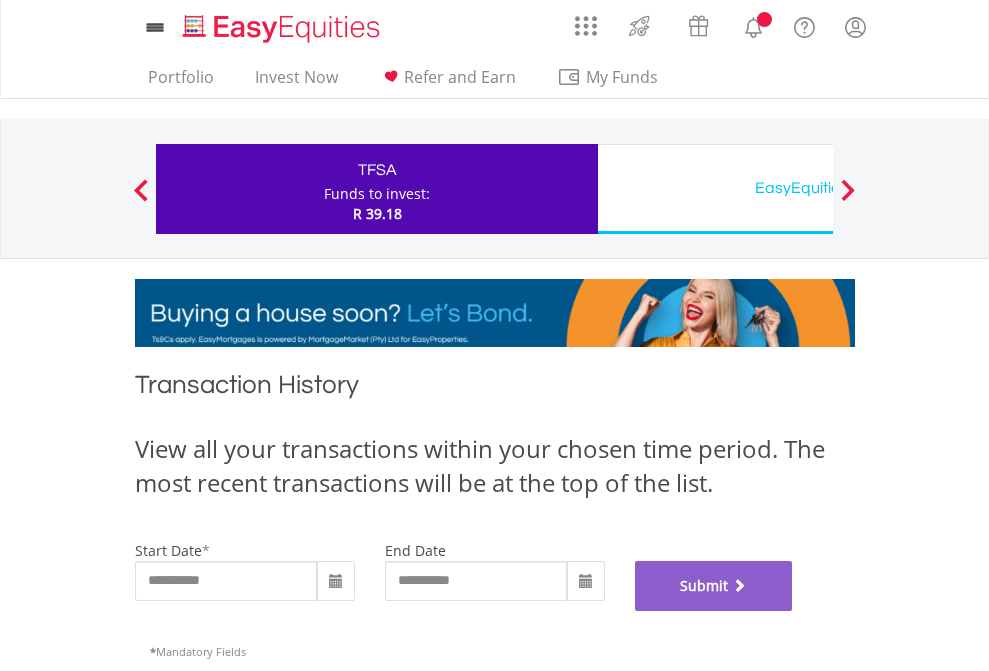 scroll, scrollTop: 811, scrollLeft: 0, axis: vertical 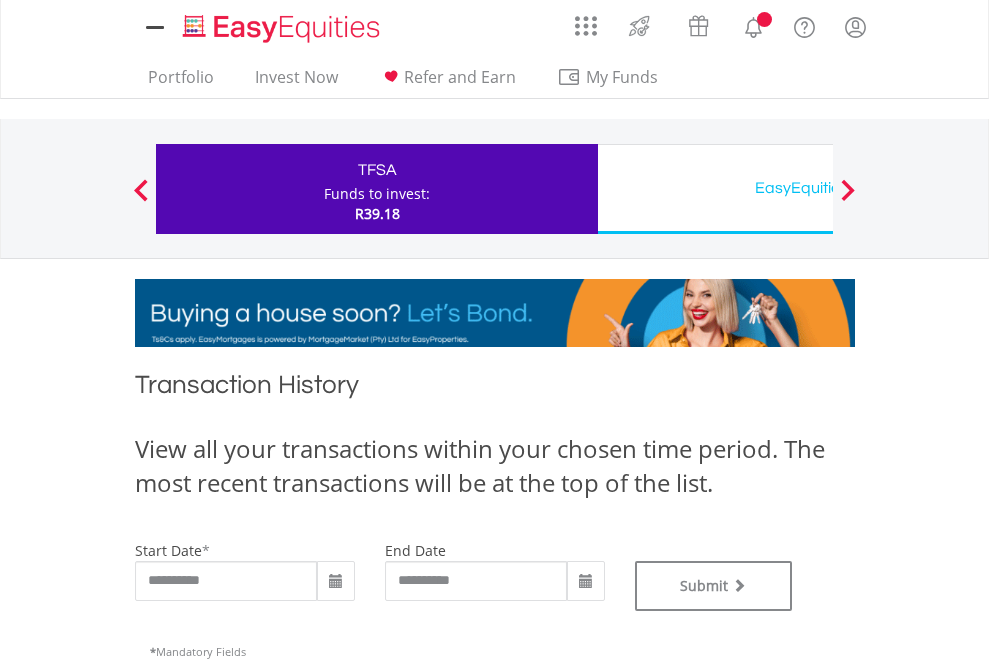 click on "EasyEquities USD" at bounding box center (818, 188) 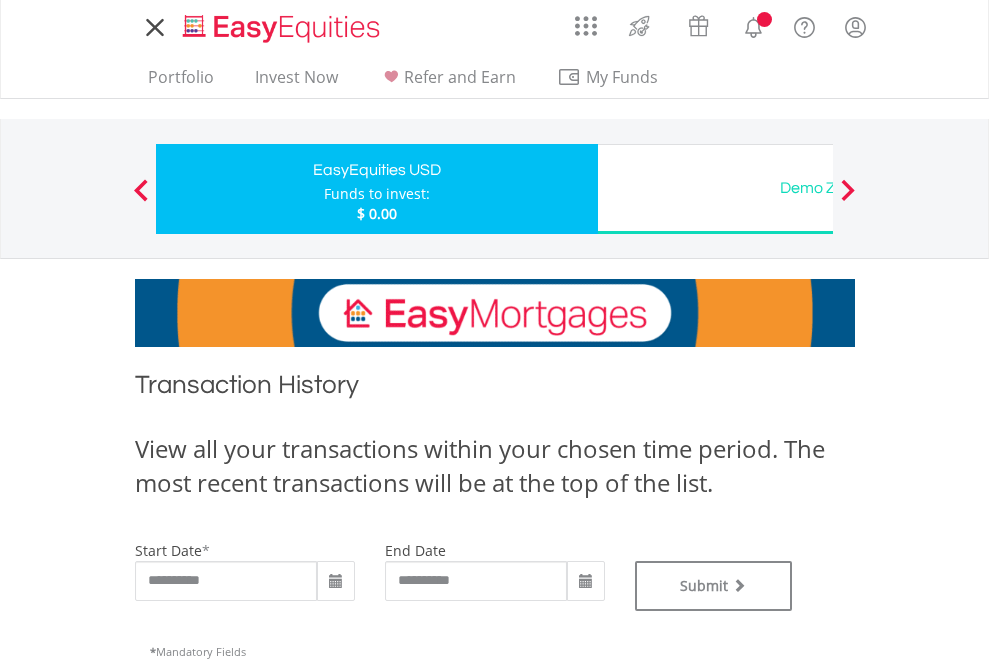 scroll, scrollTop: 0, scrollLeft: 0, axis: both 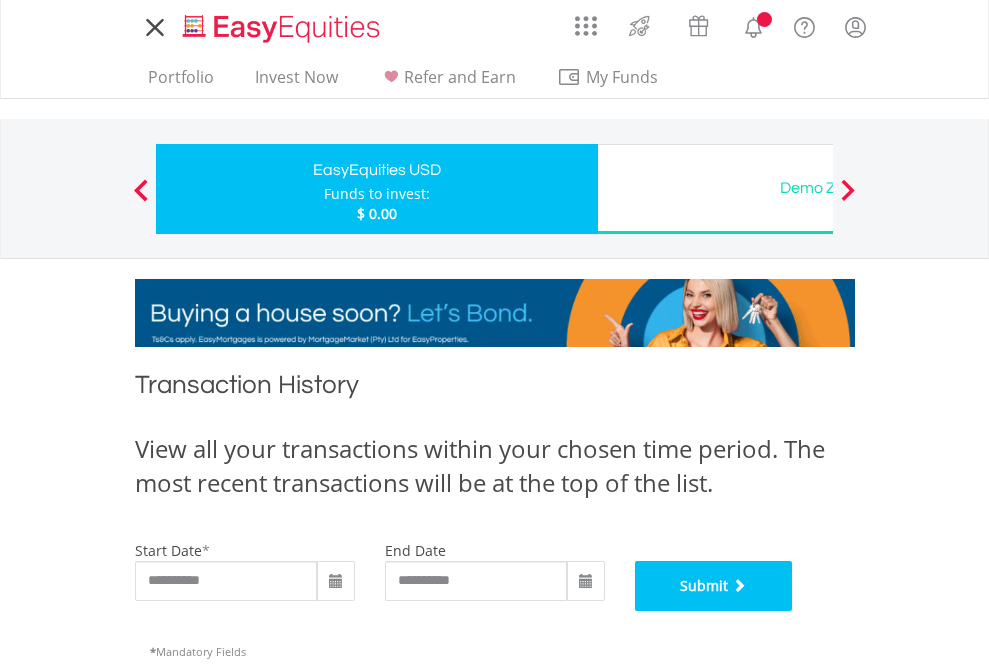 click on "Submit" at bounding box center [714, 586] 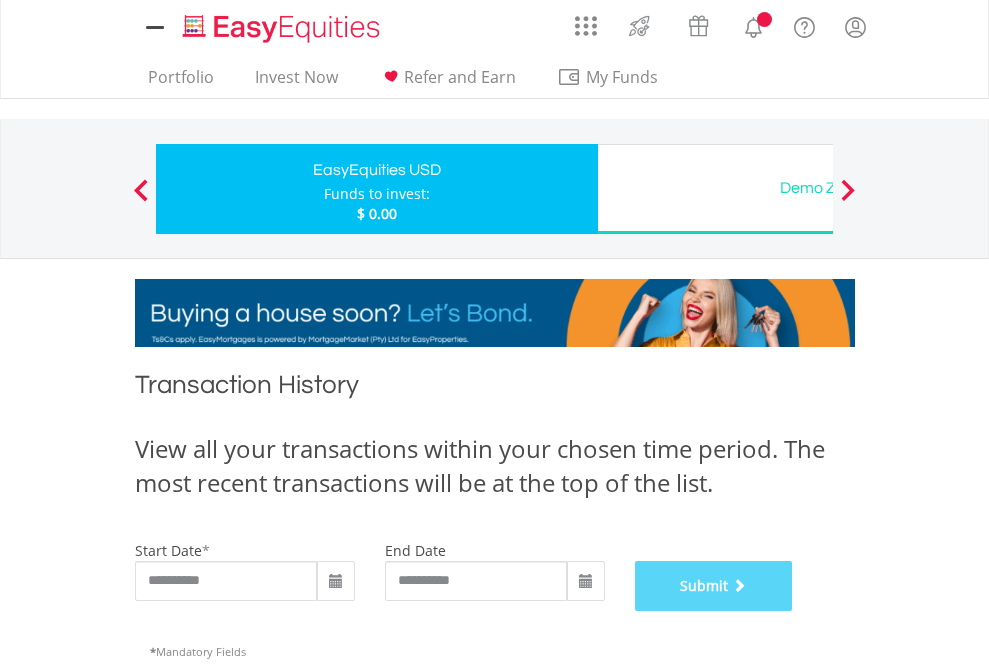 scroll, scrollTop: 811, scrollLeft: 0, axis: vertical 